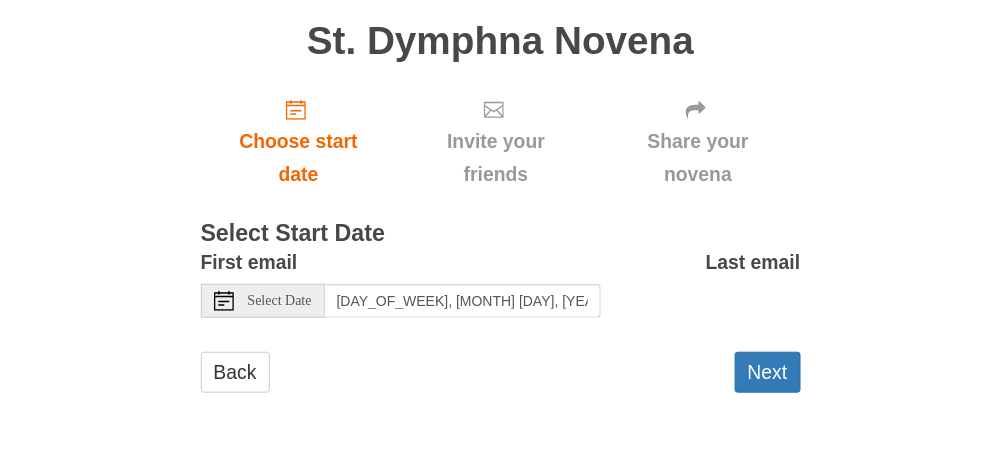scroll, scrollTop: 146, scrollLeft: 0, axis: vertical 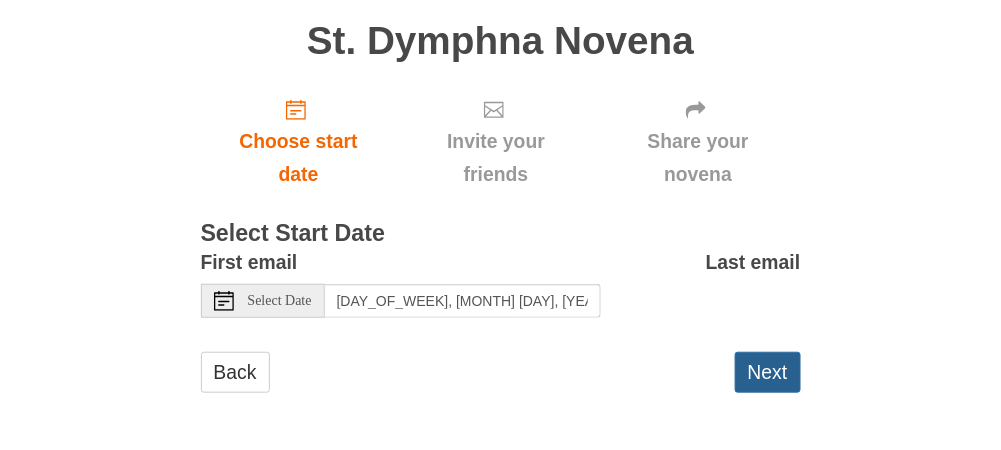 click on "Next" at bounding box center [768, 372] 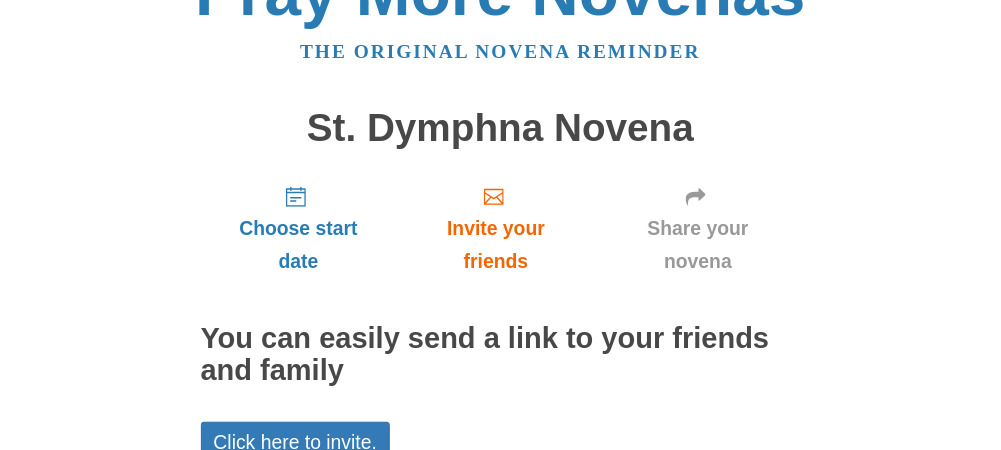 scroll, scrollTop: 259, scrollLeft: 0, axis: vertical 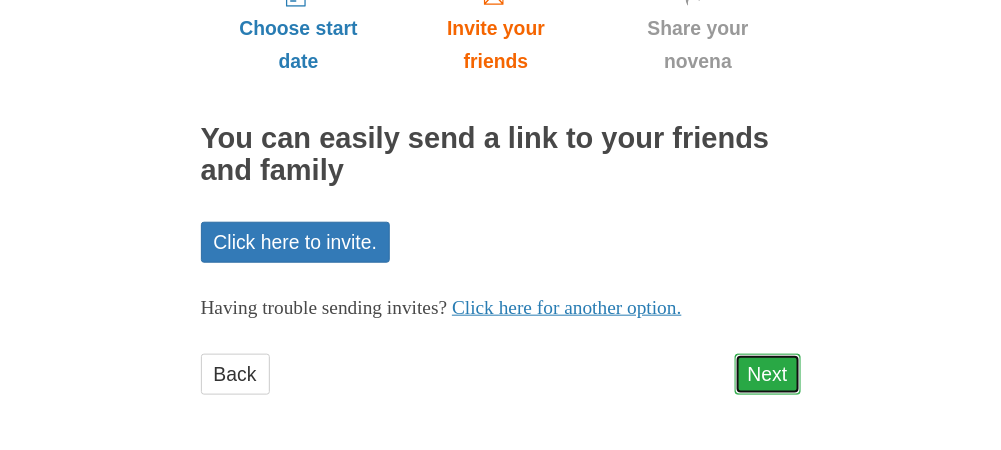 click on "Next" at bounding box center [768, 374] 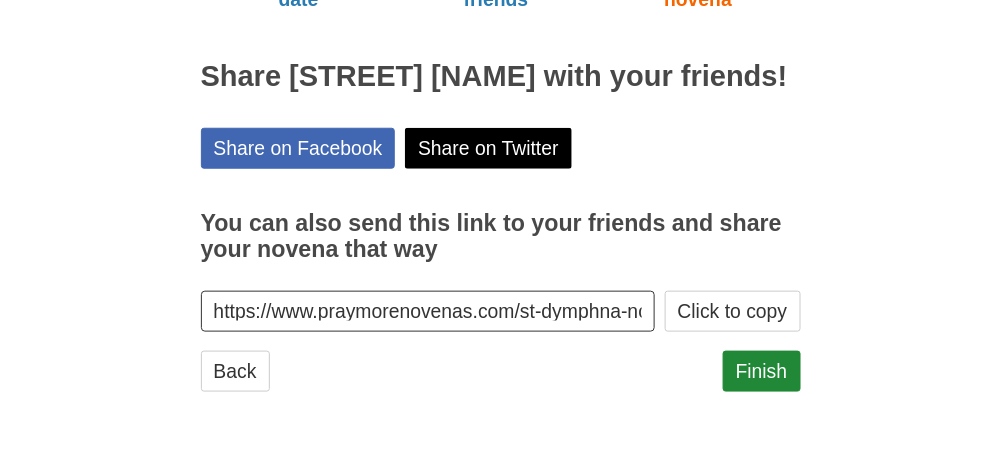 scroll, scrollTop: 350, scrollLeft: 0, axis: vertical 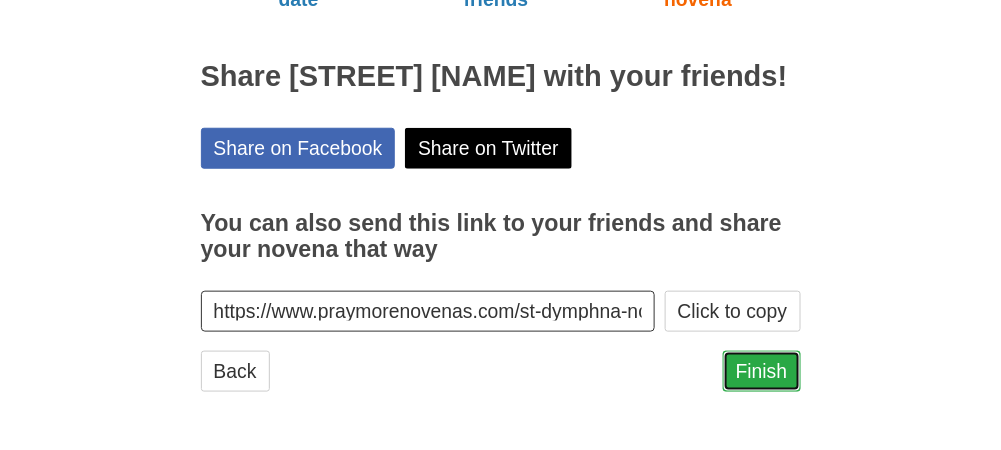 click on "Finish" at bounding box center (762, 371) 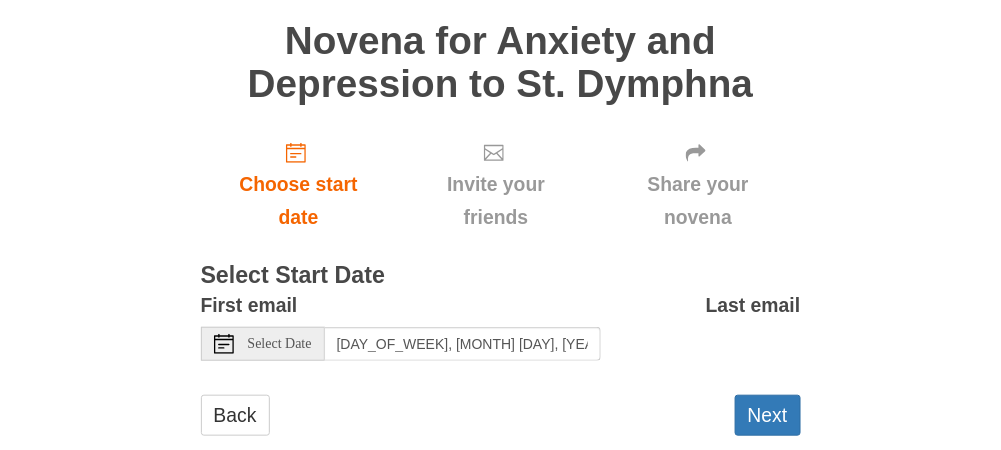 scroll, scrollTop: 189, scrollLeft: 0, axis: vertical 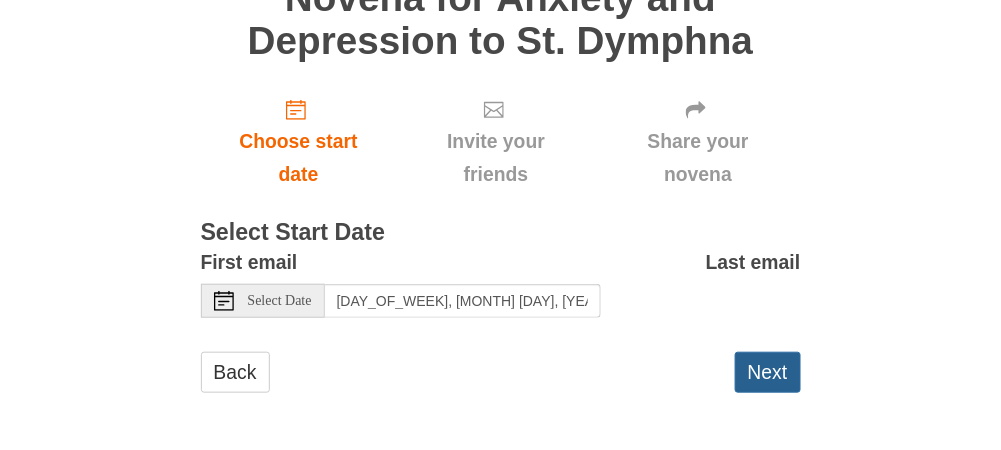 click on "Next" at bounding box center (768, 372) 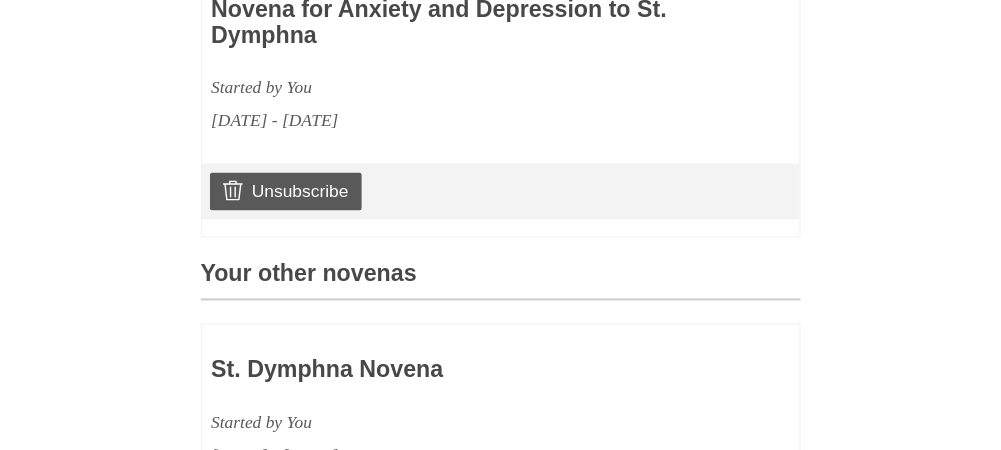 scroll, scrollTop: 1000, scrollLeft: 0, axis: vertical 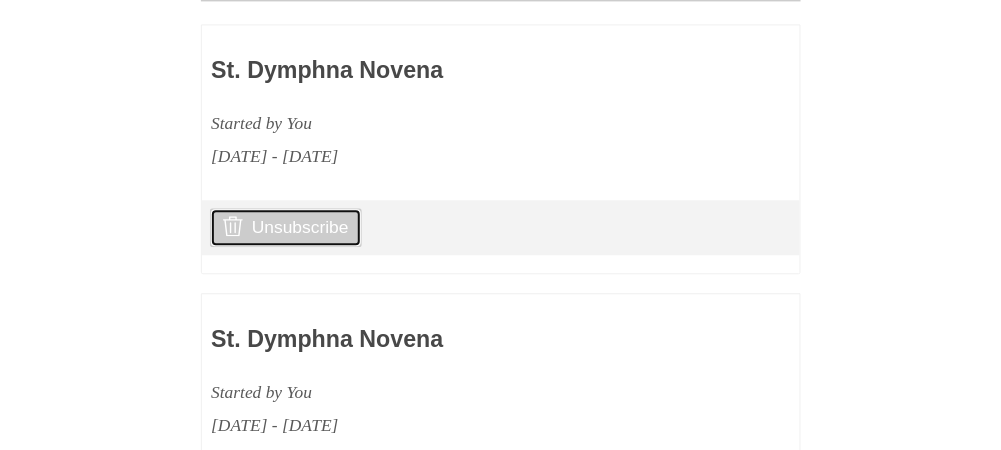 click on "Unsubscribe" at bounding box center [285, 227] 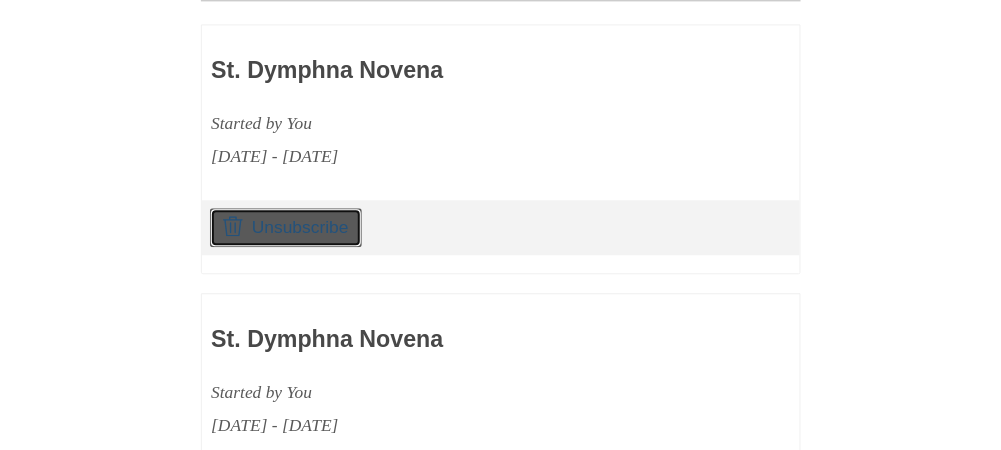 scroll, scrollTop: 1200, scrollLeft: 0, axis: vertical 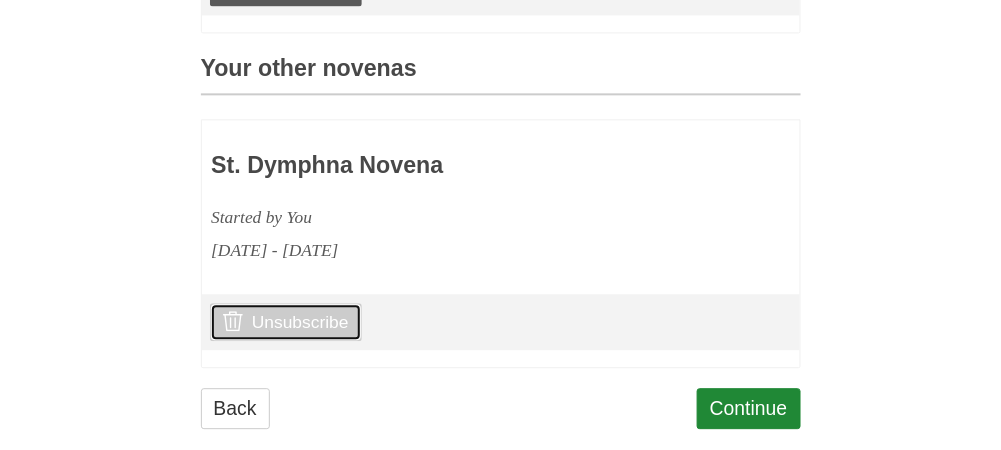 click on "Unsubscribe" at bounding box center [285, 322] 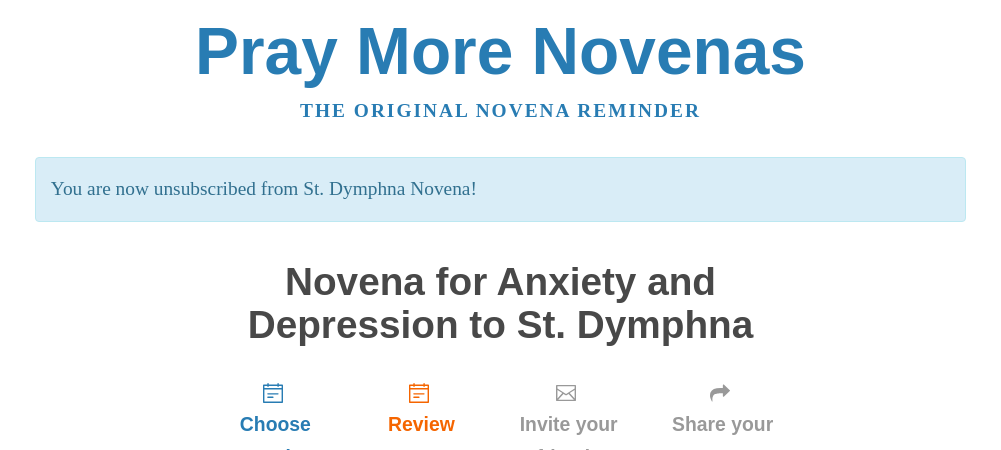 scroll, scrollTop: 300, scrollLeft: 0, axis: vertical 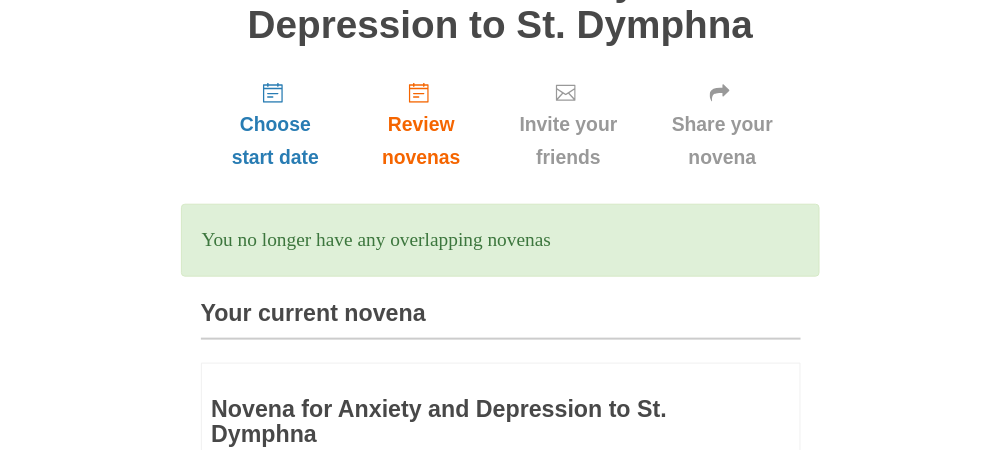click on "Your current novena" at bounding box center (501, 320) 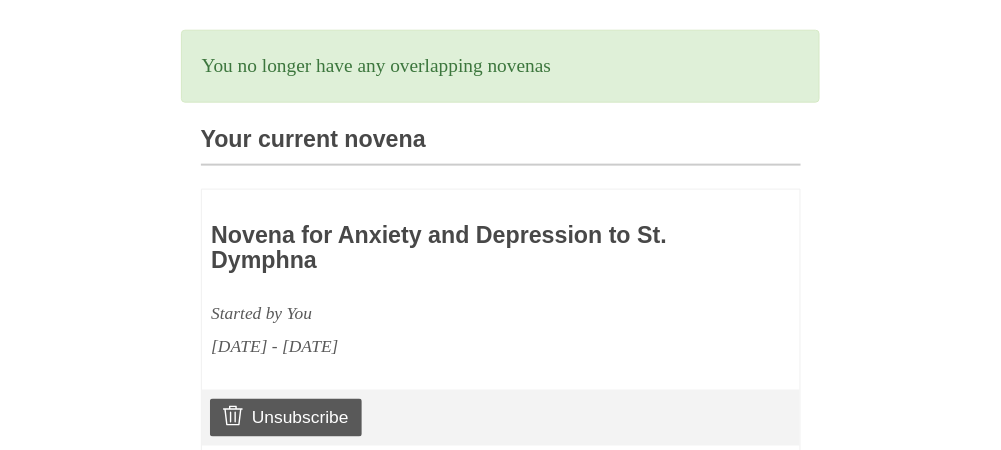 scroll, scrollTop: 653, scrollLeft: 0, axis: vertical 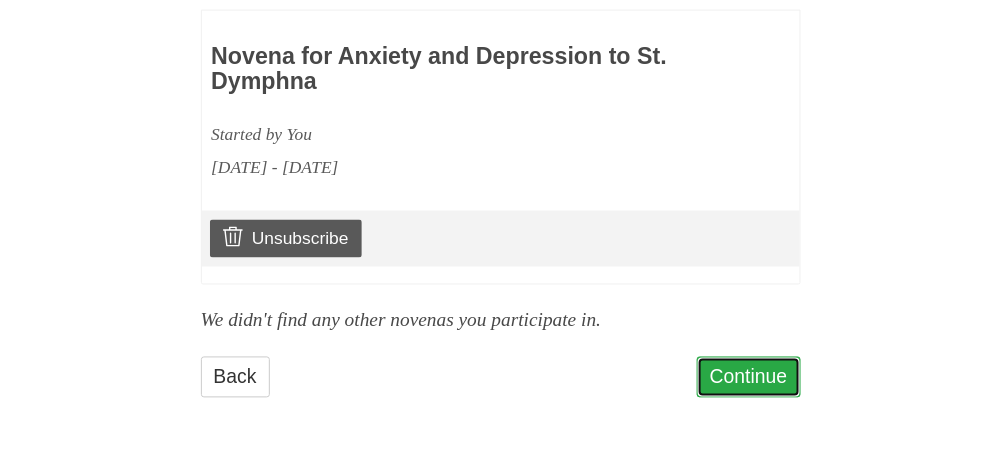 click on "Continue" at bounding box center (749, 377) 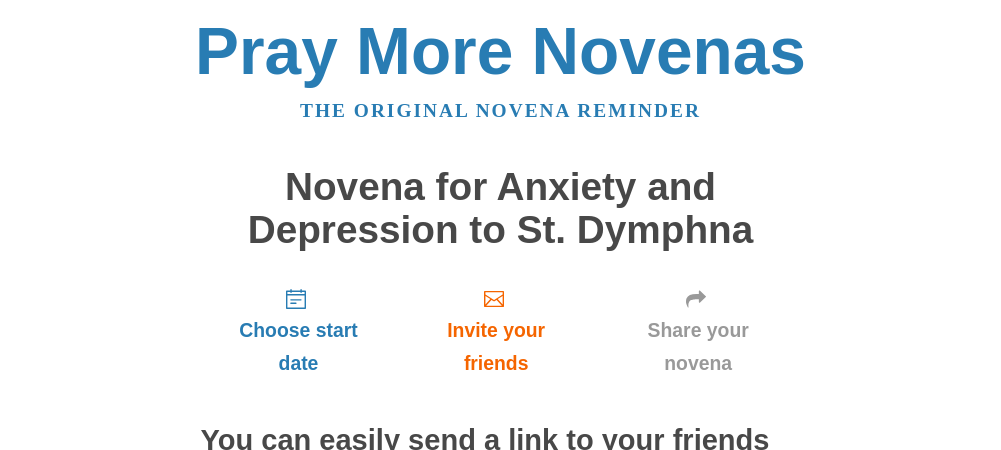 scroll, scrollTop: 300, scrollLeft: 0, axis: vertical 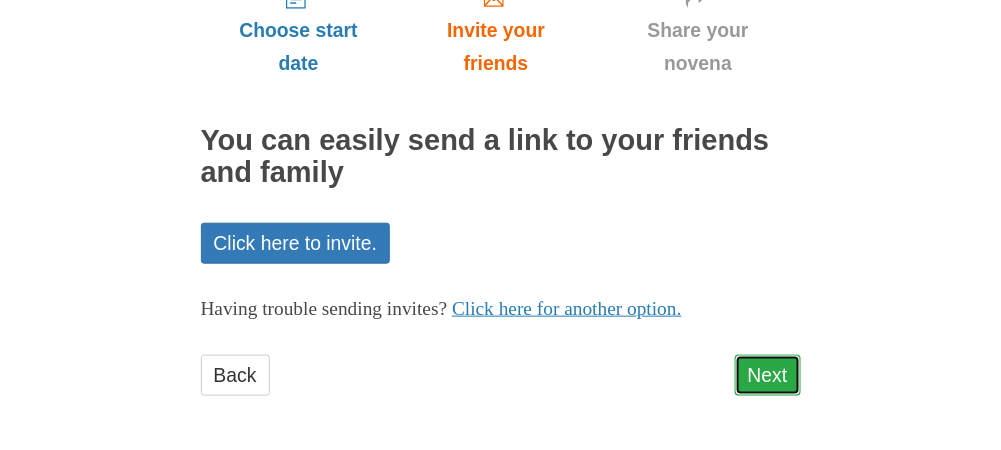 click on "Next" at bounding box center (768, 375) 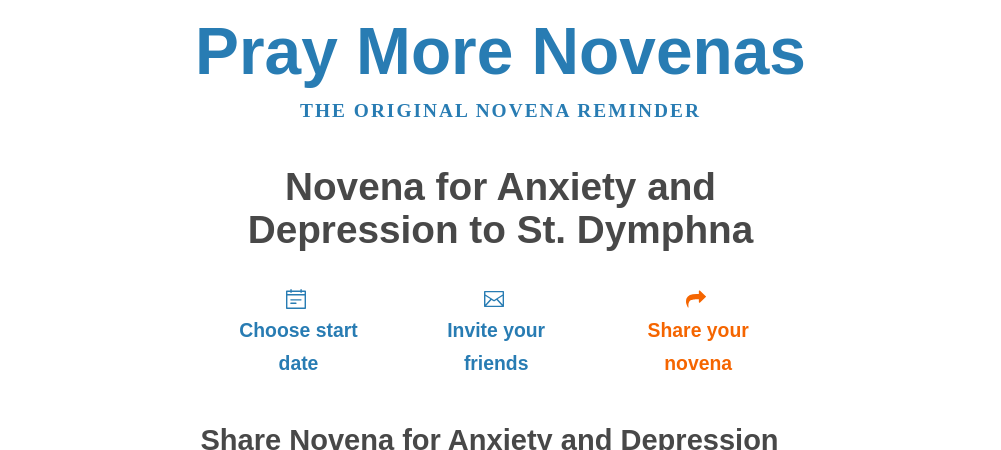 scroll, scrollTop: 392, scrollLeft: 0, axis: vertical 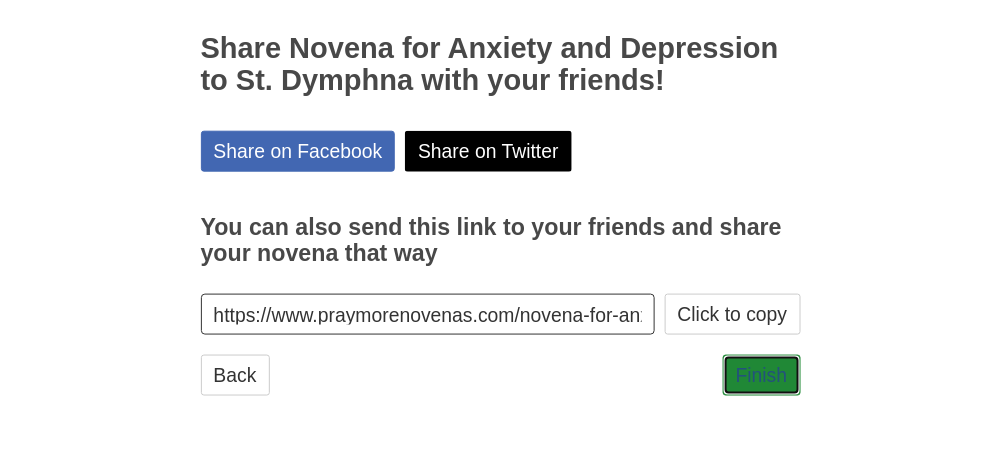click on "Finish" at bounding box center (762, 375) 